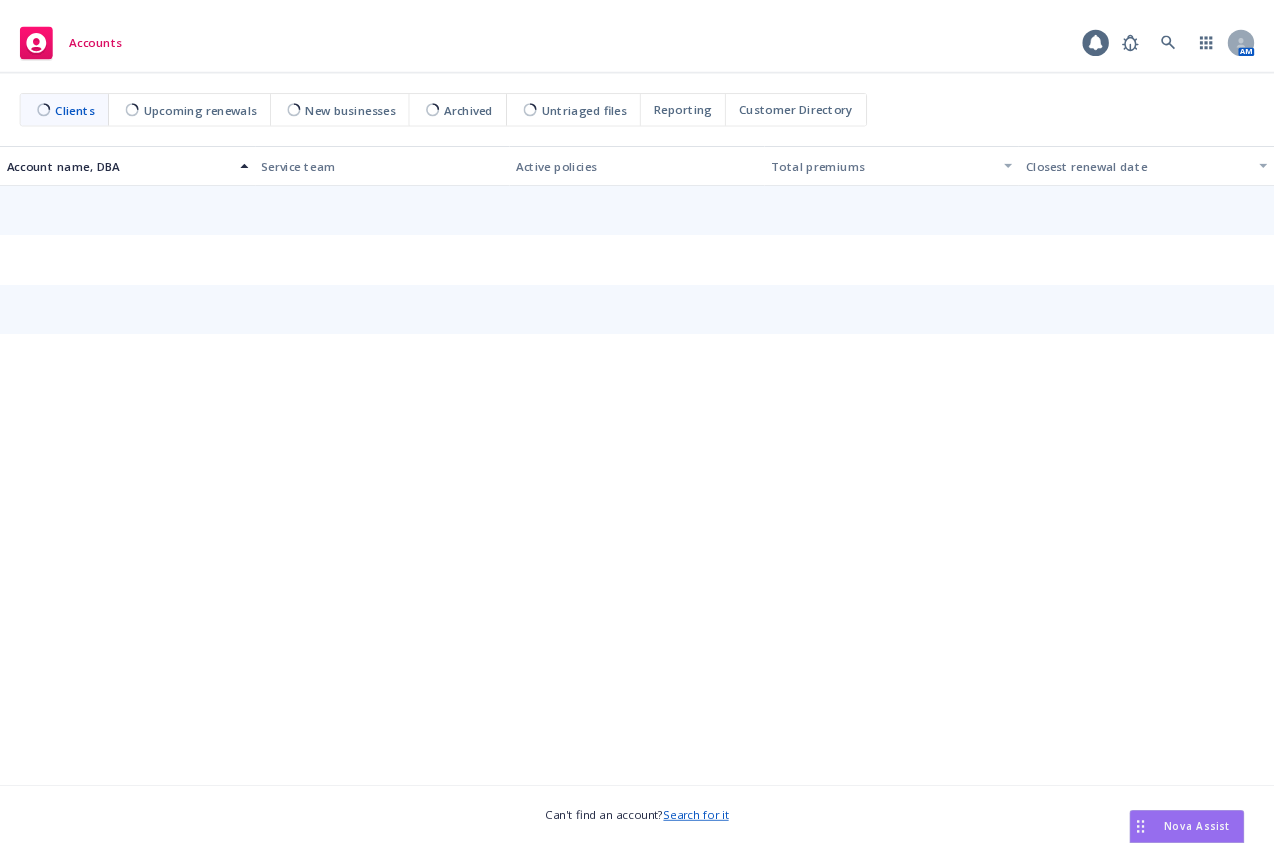 scroll, scrollTop: 0, scrollLeft: 0, axis: both 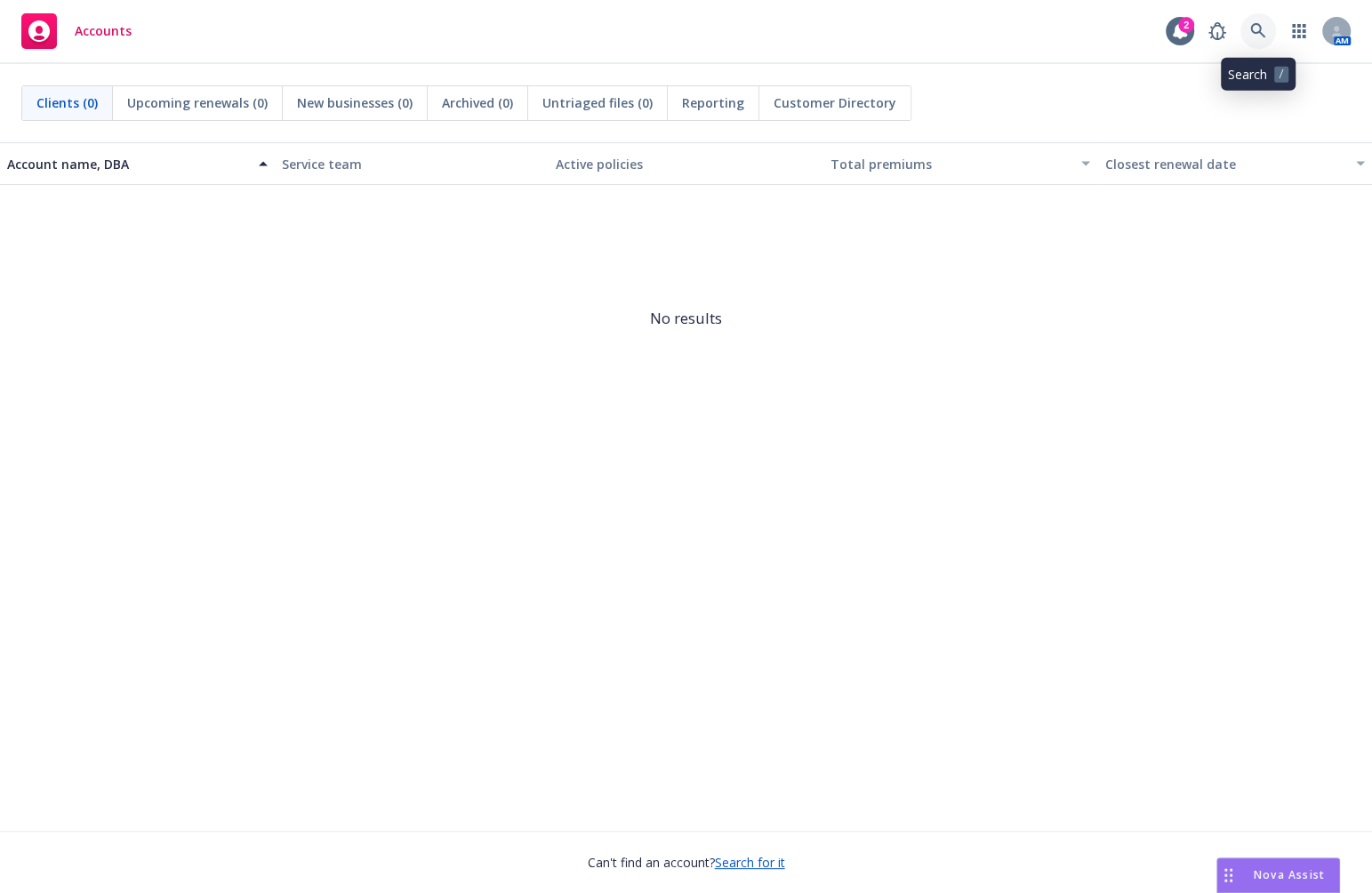 click 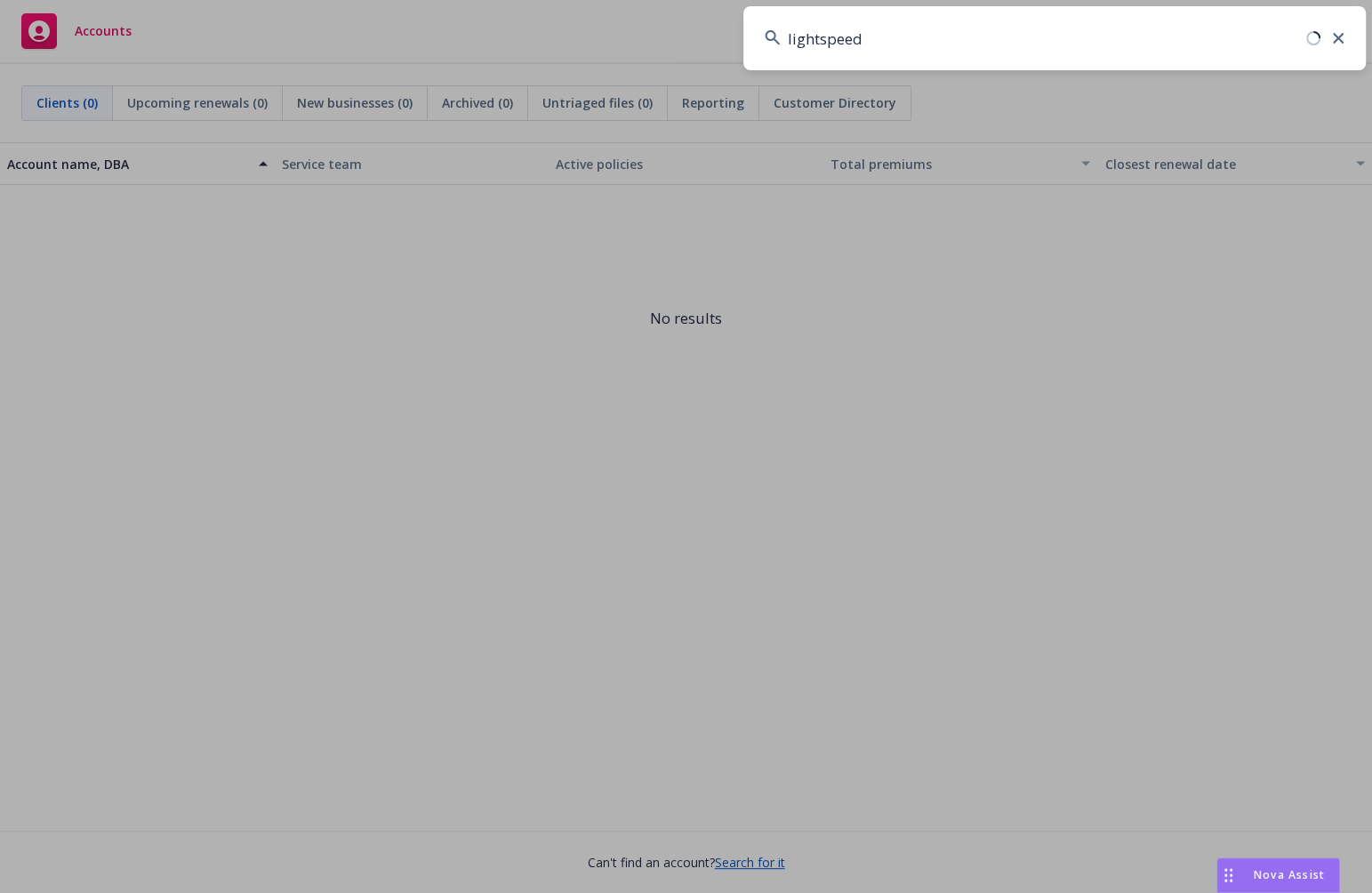type on "lightspeed" 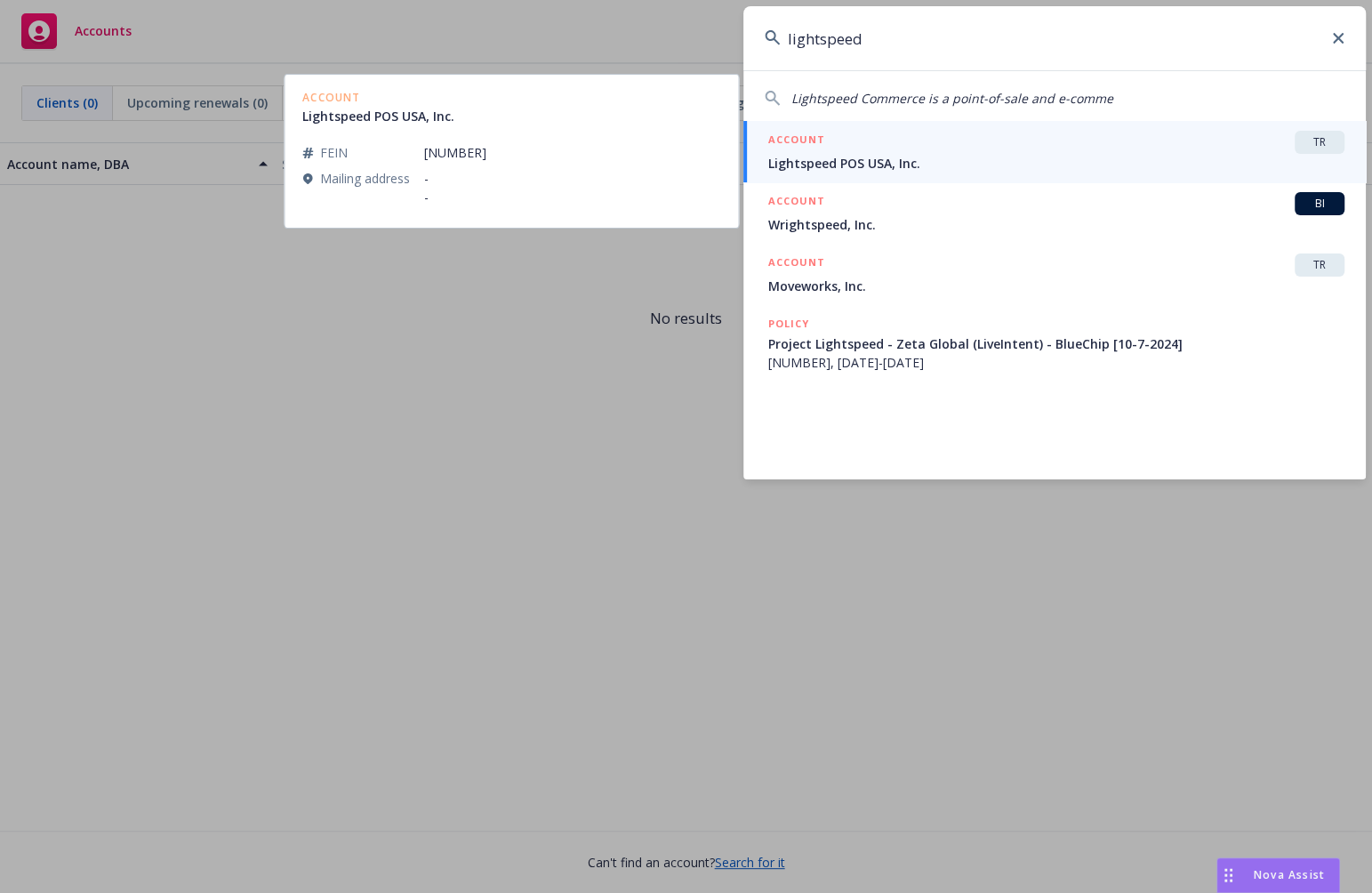 click on "ACCOUNT TR" at bounding box center [1056, 142] 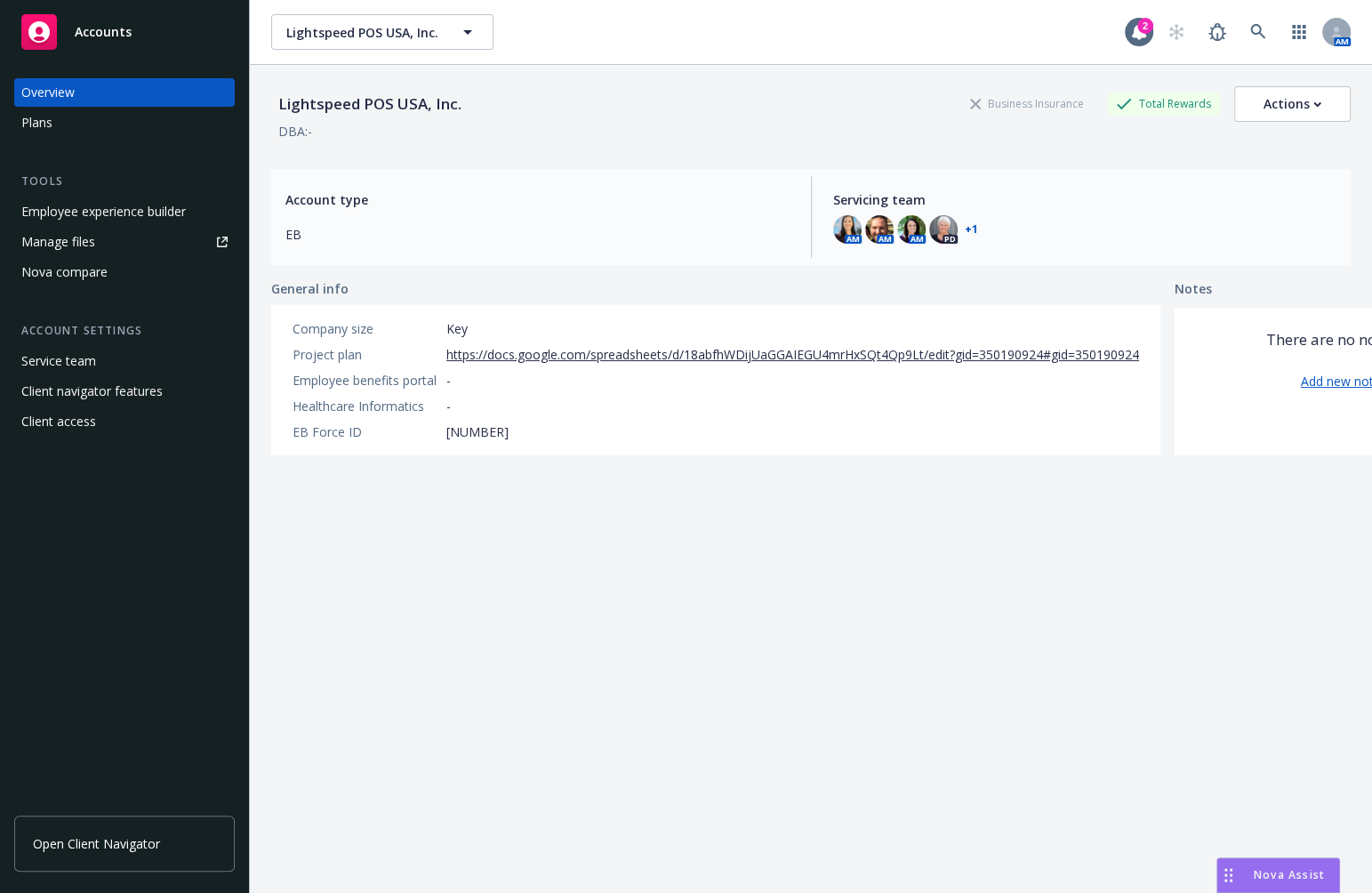 click on "Client access" at bounding box center [124, 422] 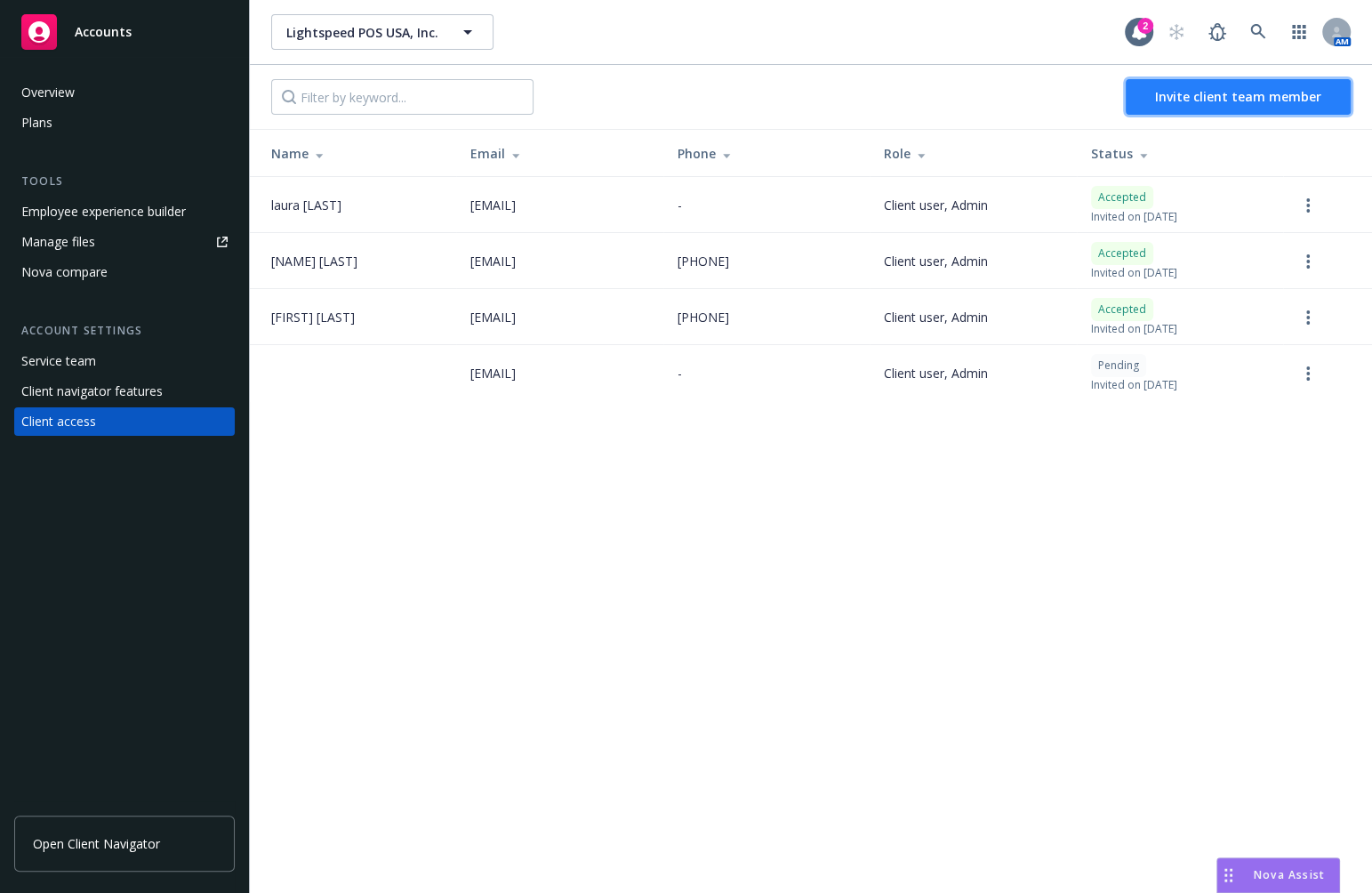 click on "Invite client team member" at bounding box center [1238, 96] 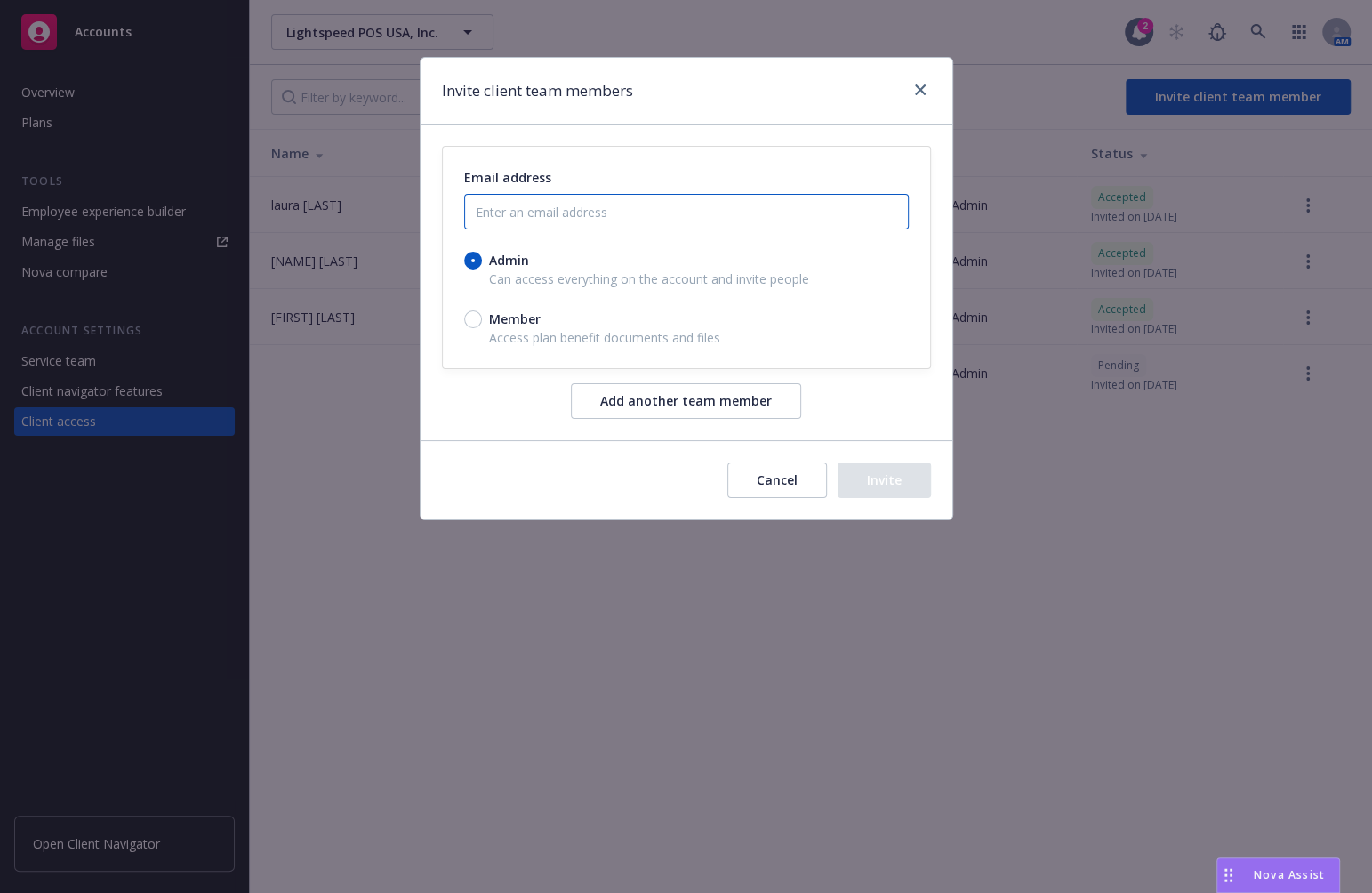 click at bounding box center (686, 212) 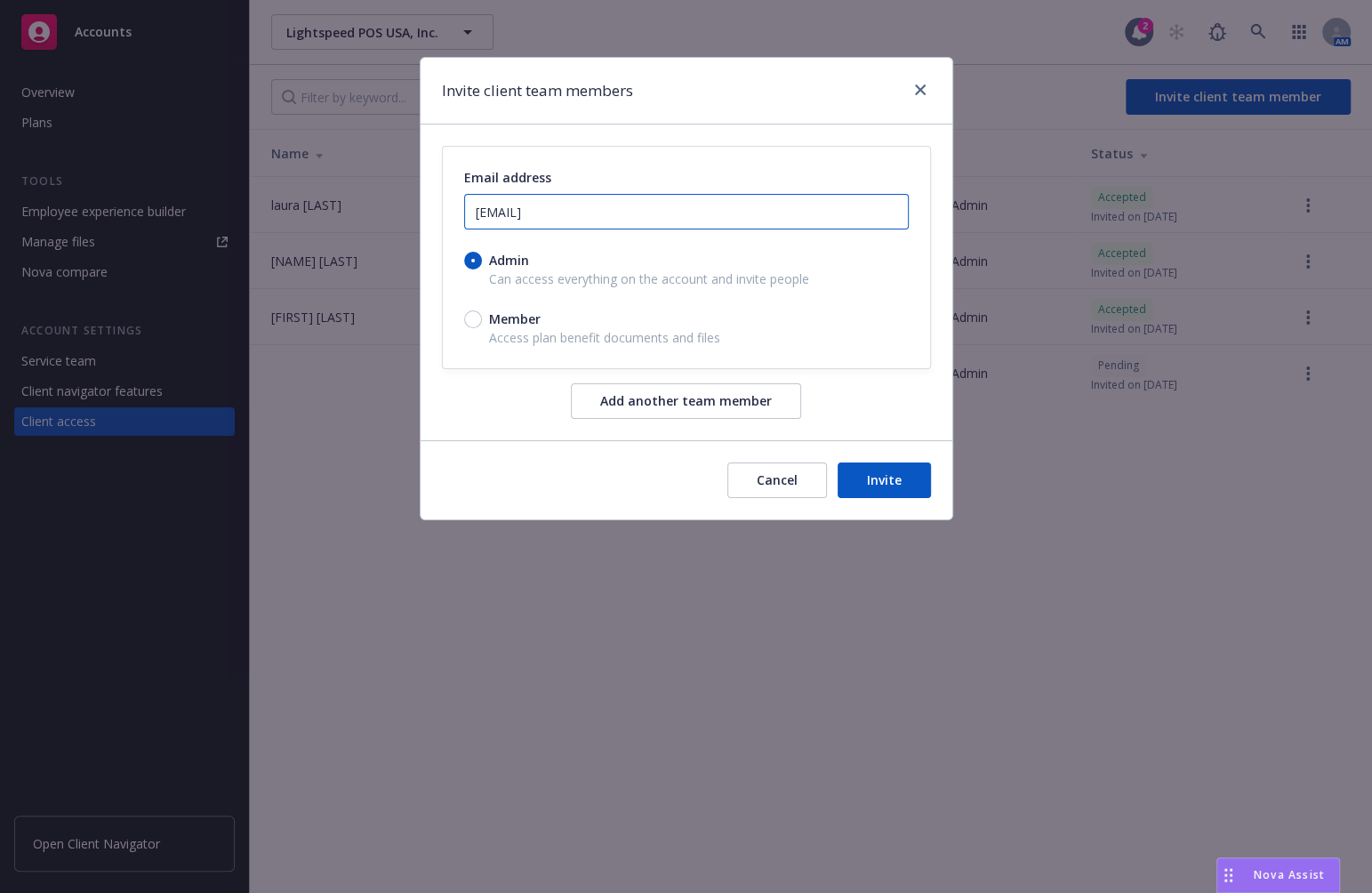 type on "[EMAIL]" 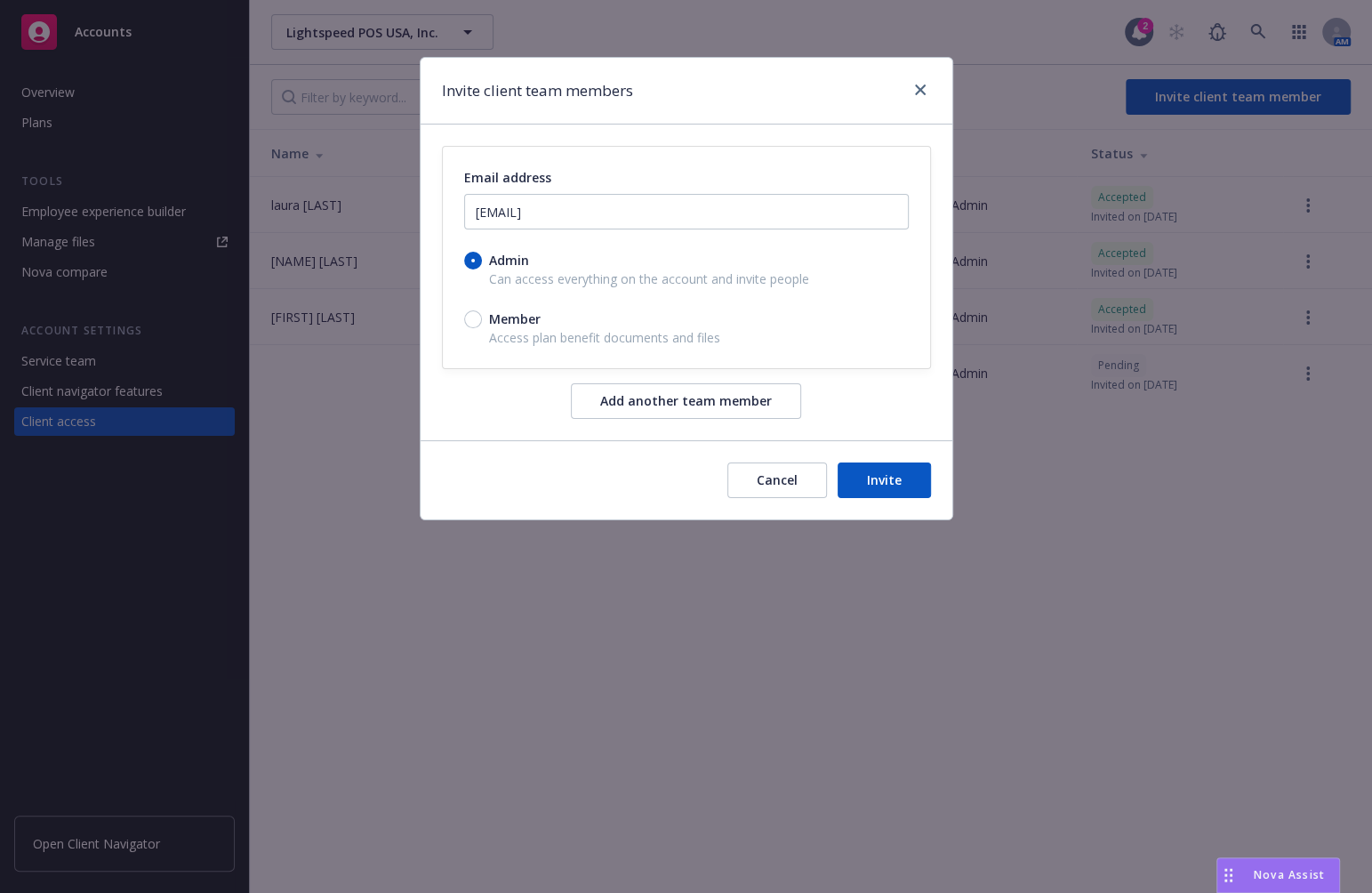 click on "Cancel Invite" at bounding box center (686, 479) 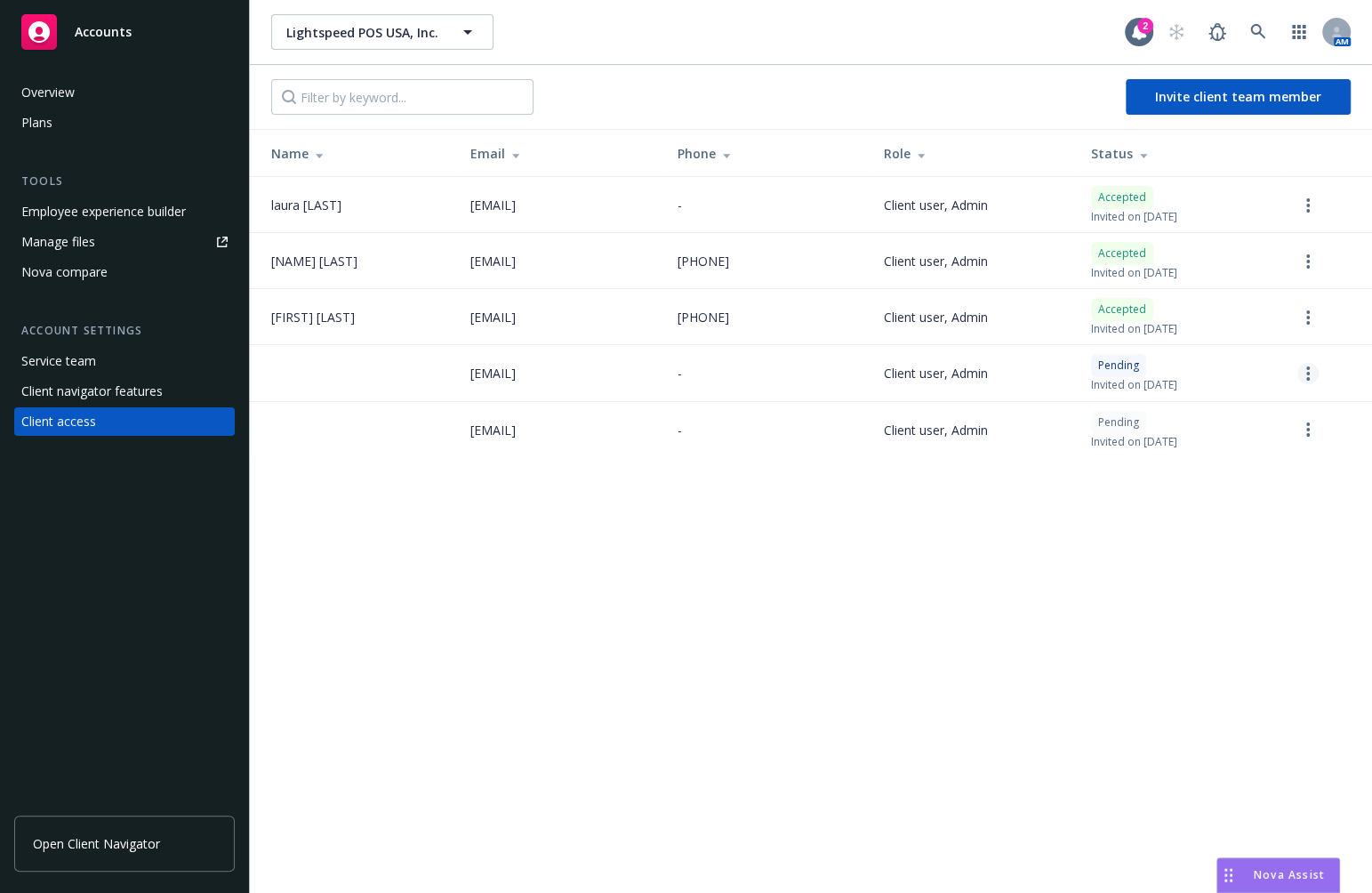 click at bounding box center [1308, 374] 